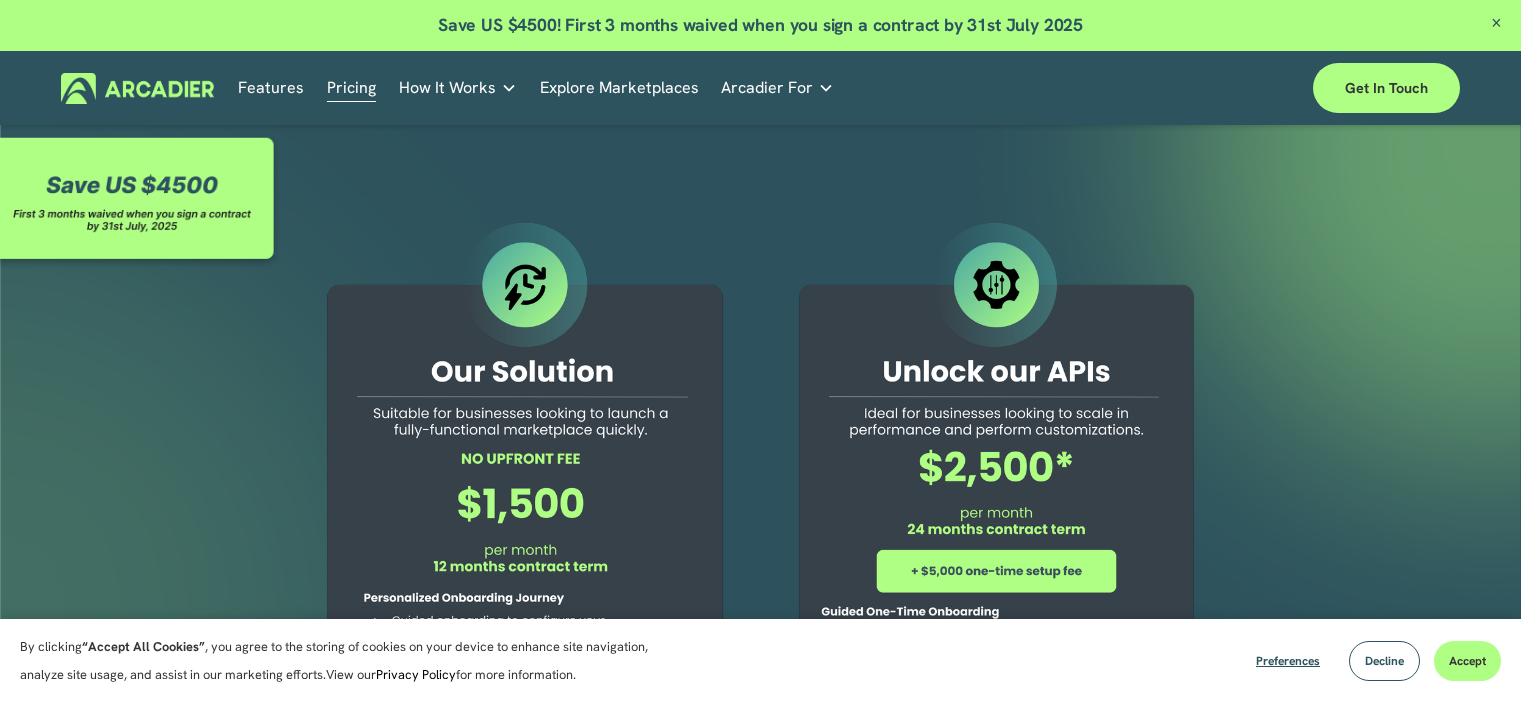 scroll, scrollTop: 0, scrollLeft: 0, axis: both 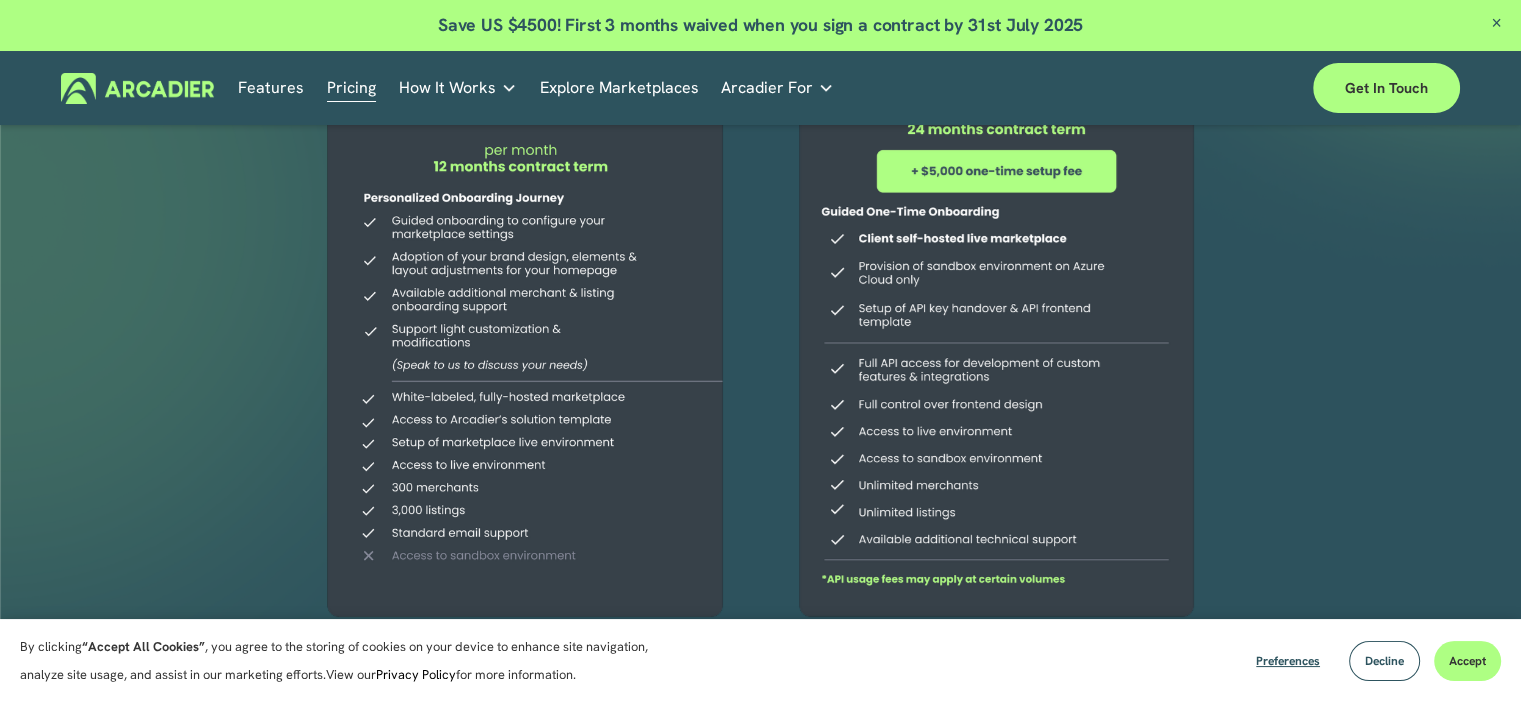 click on "Explore Marketplaces" at bounding box center [619, 88] 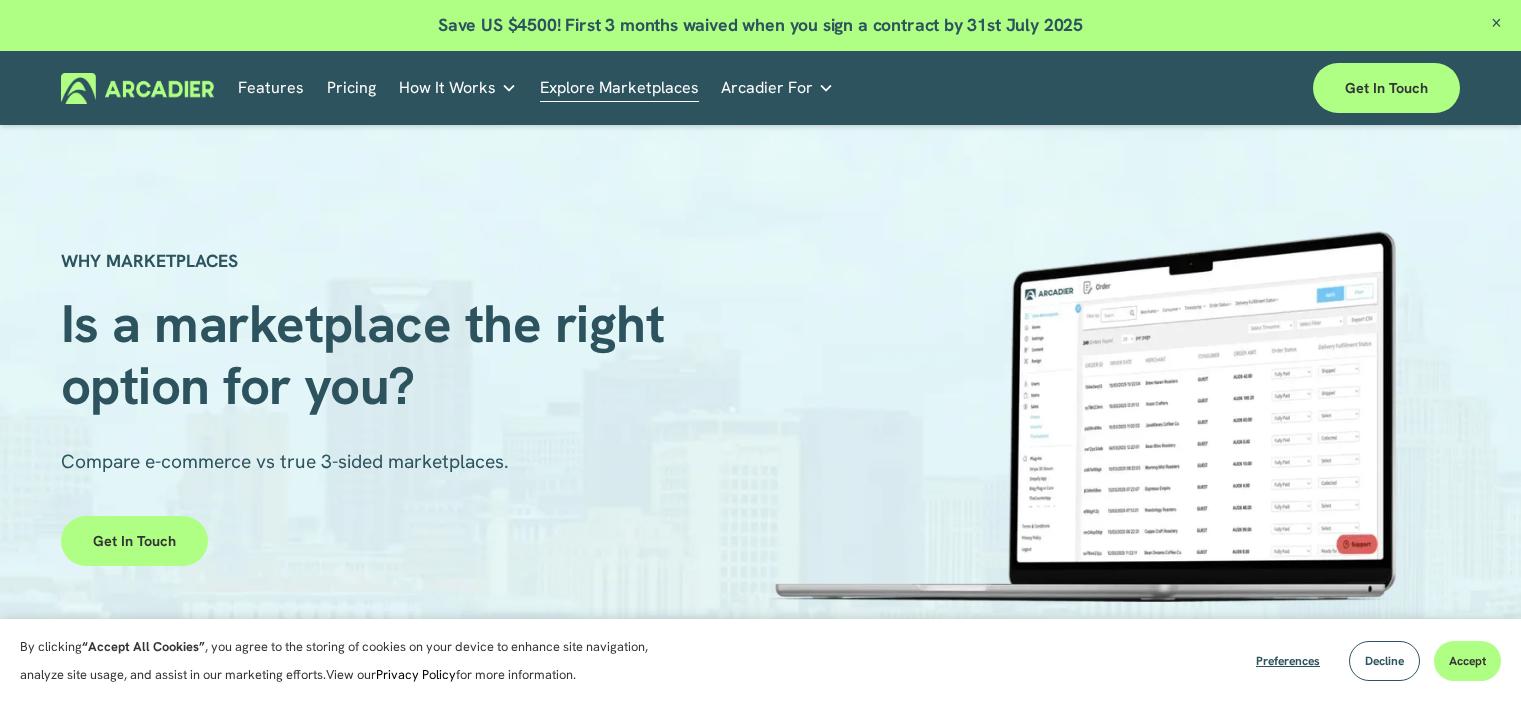 scroll, scrollTop: 0, scrollLeft: 0, axis: both 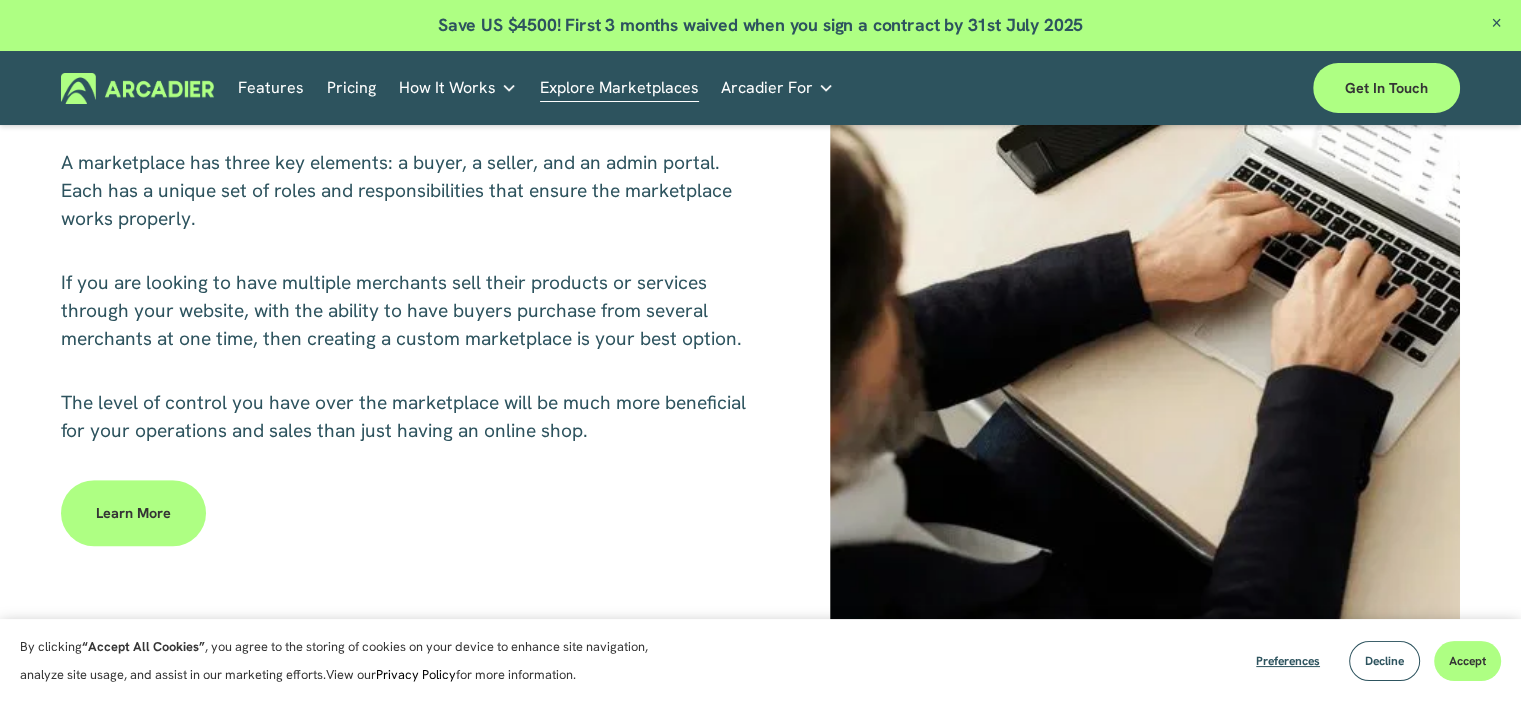 click on "Learn more" at bounding box center [133, 513] 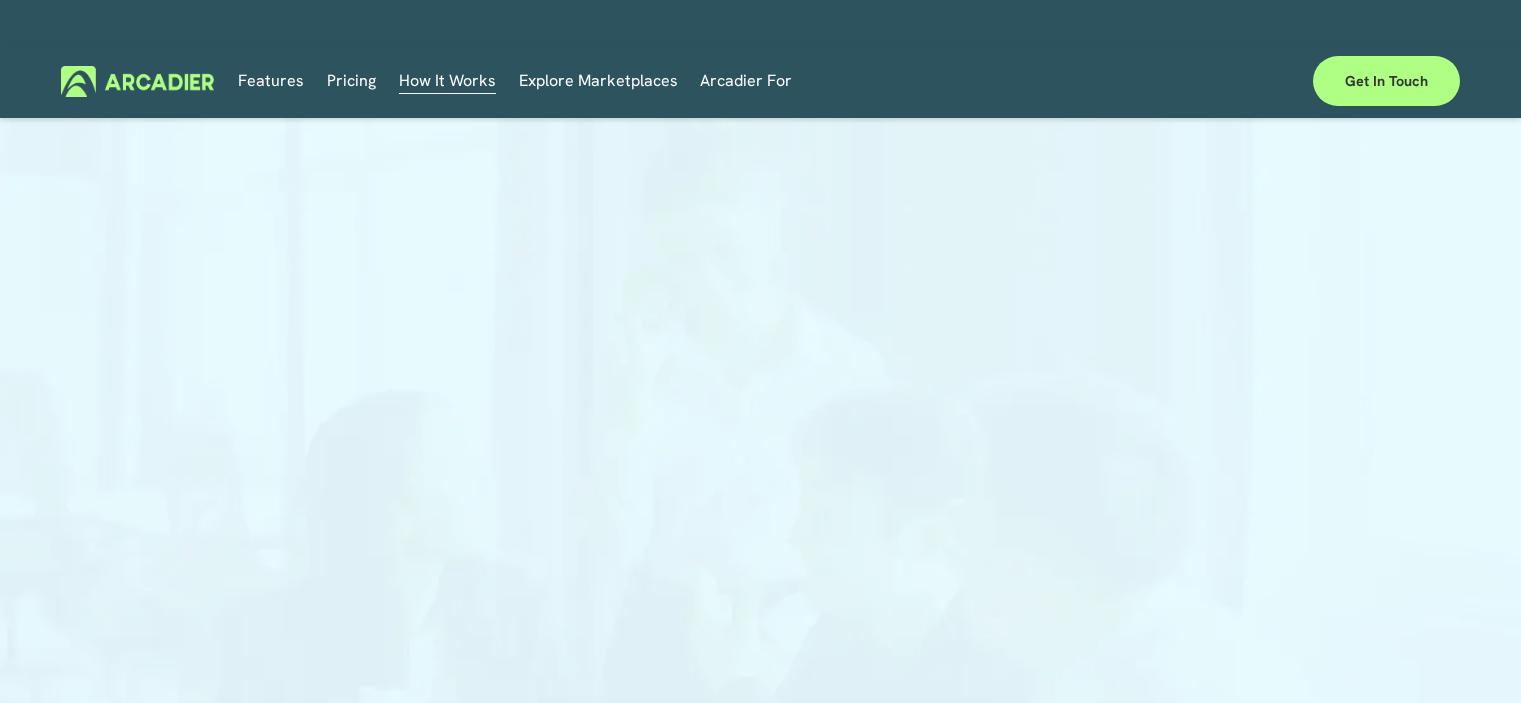 scroll, scrollTop: 0, scrollLeft: 0, axis: both 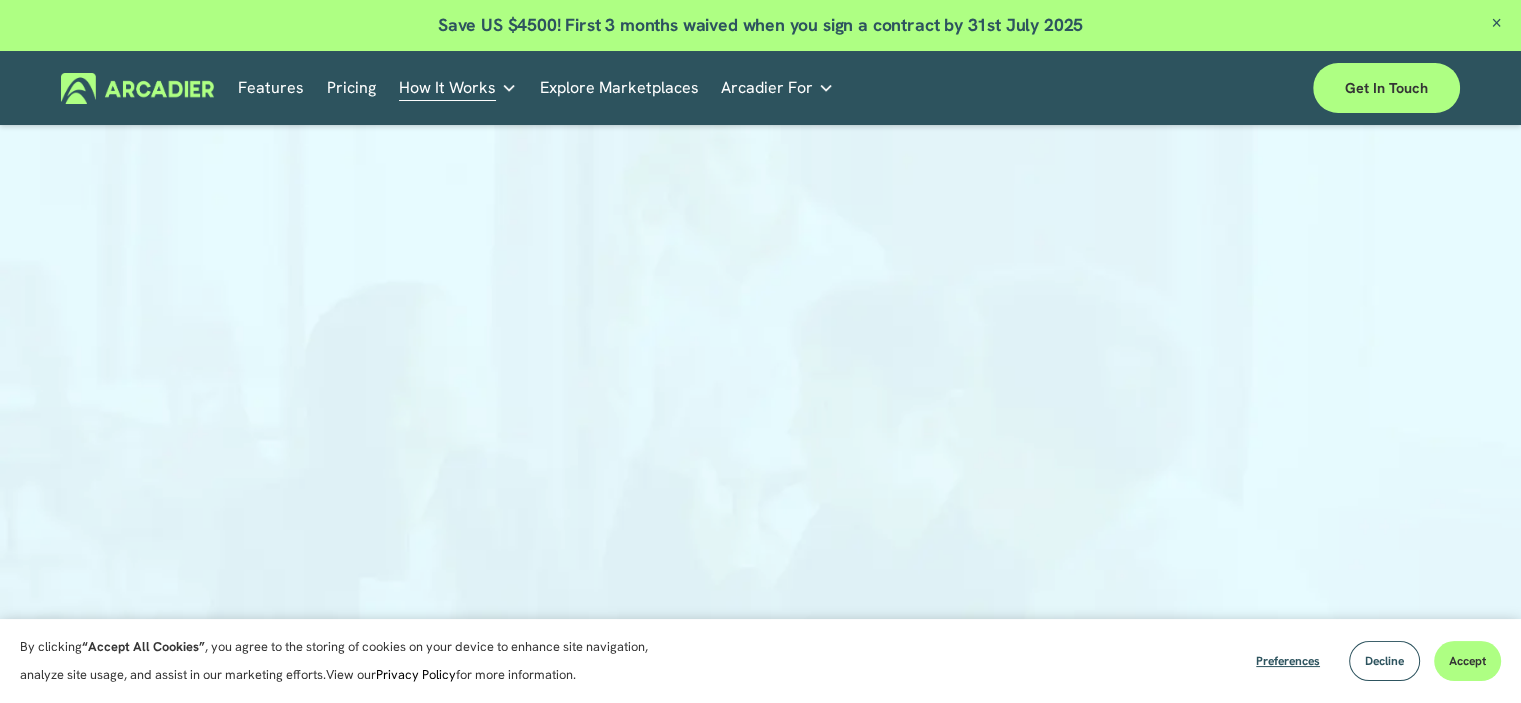 click on "Explore Marketplaces" at bounding box center (619, 88) 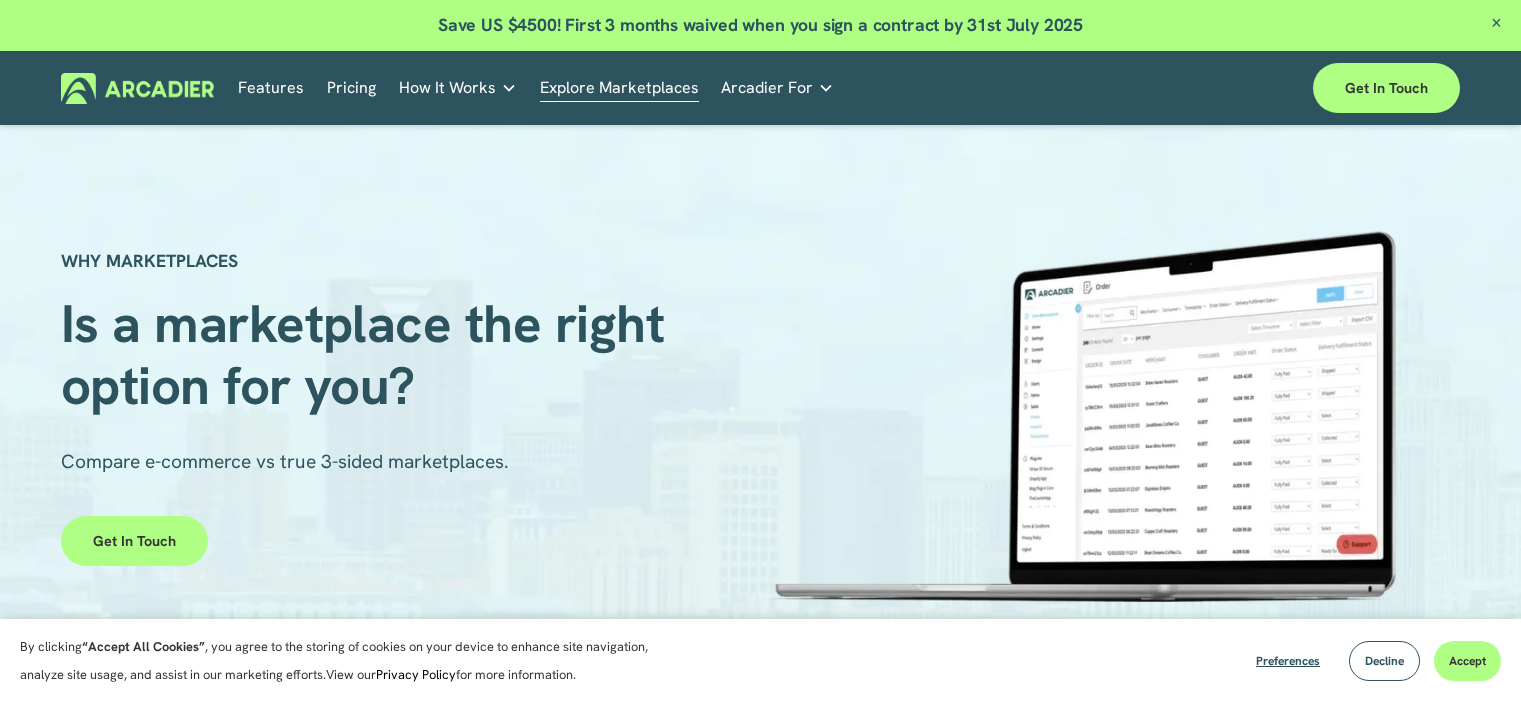 scroll, scrollTop: 0, scrollLeft: 0, axis: both 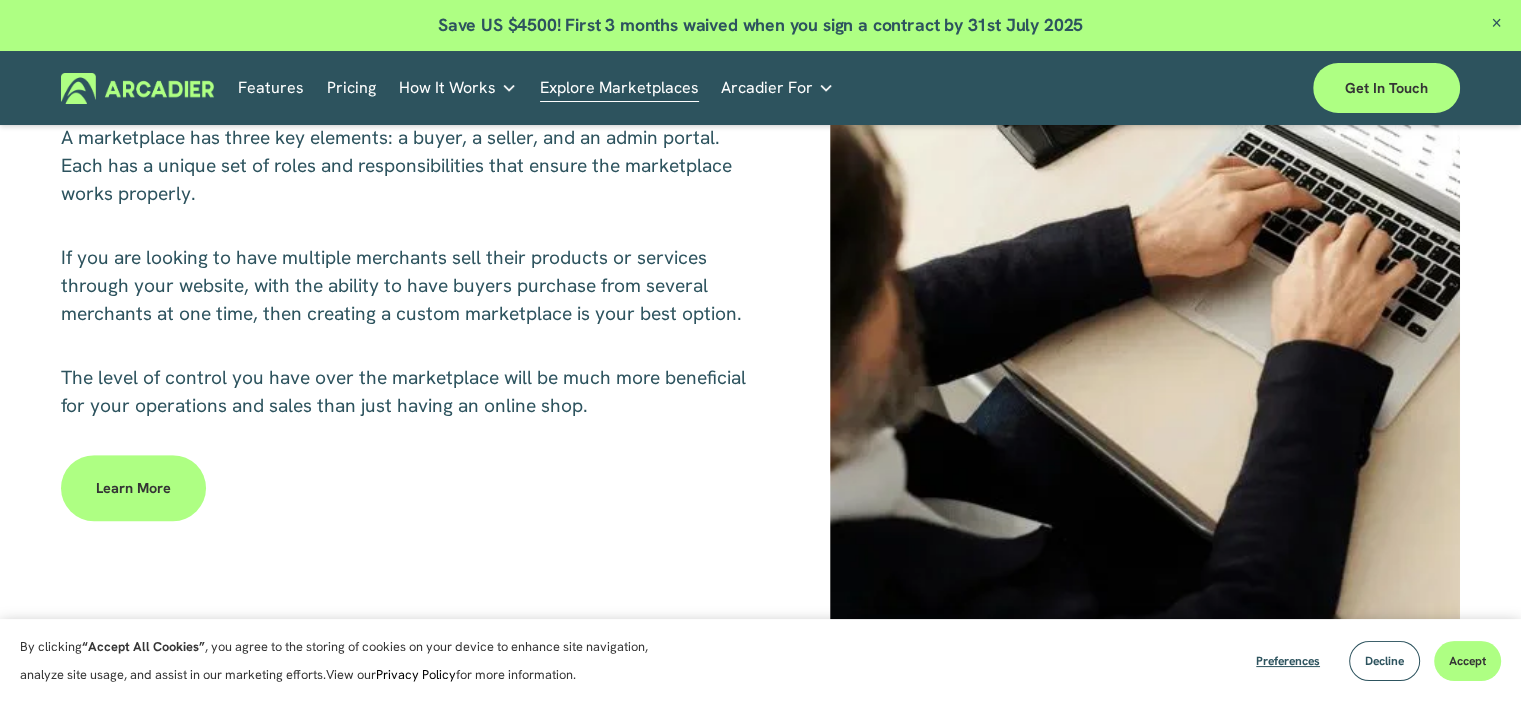 click on "Pricing" at bounding box center (351, 88) 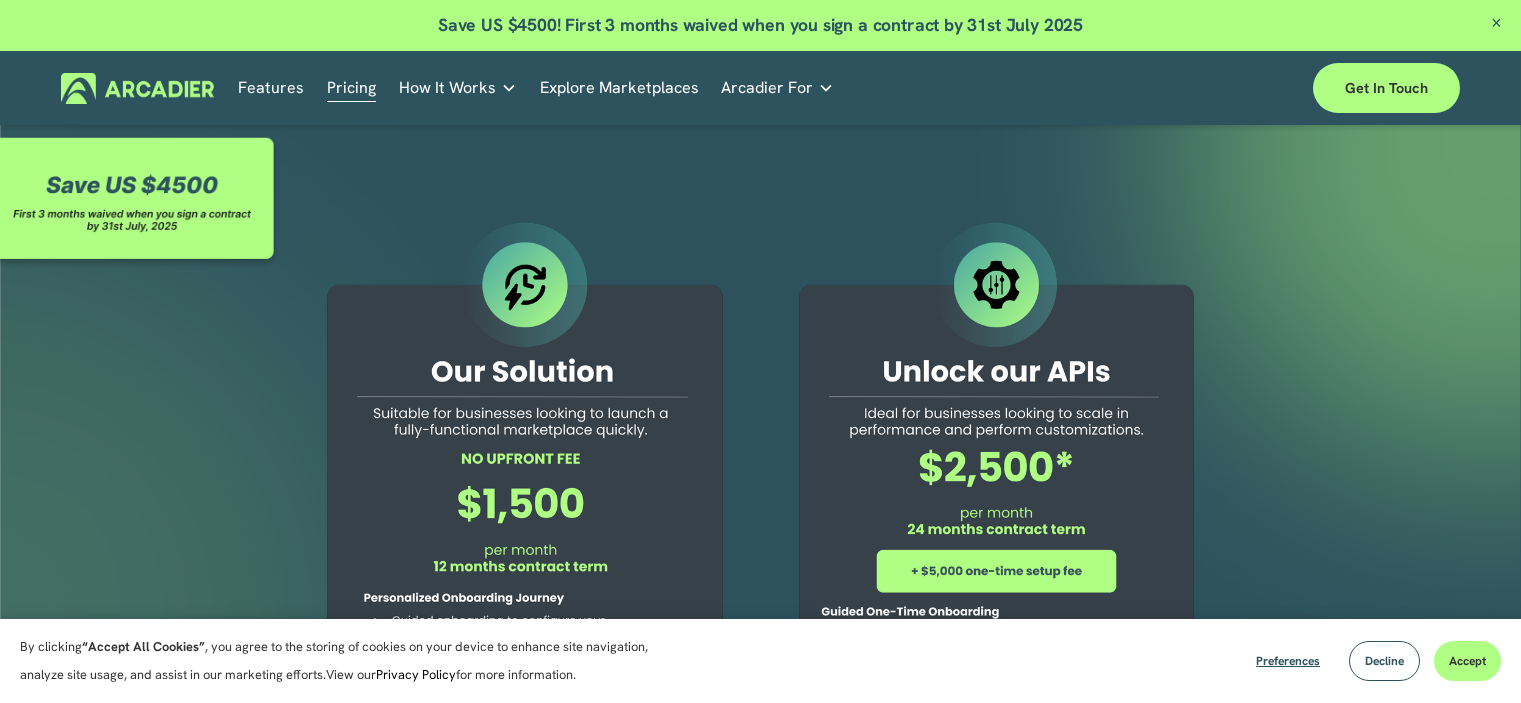 scroll, scrollTop: 0, scrollLeft: 0, axis: both 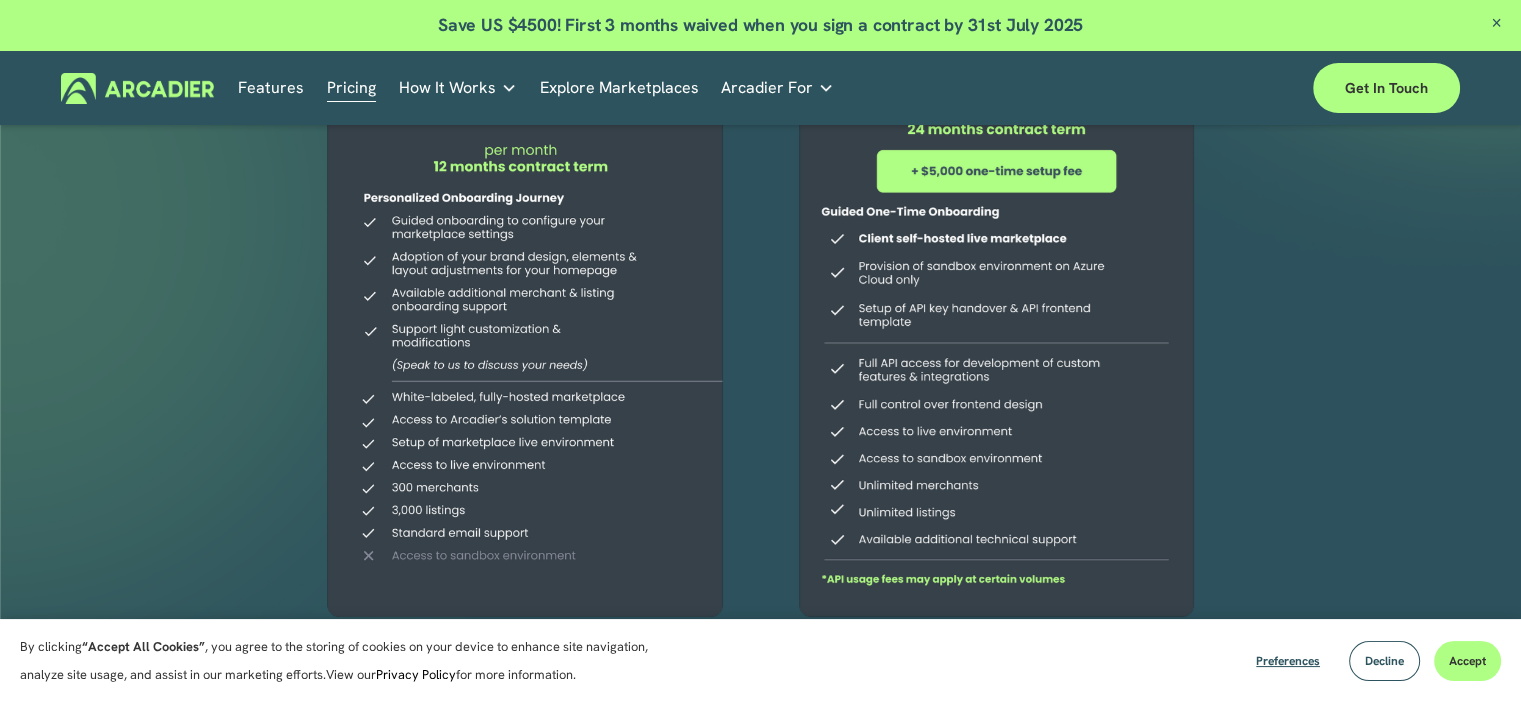 drag, startPoint x: 392, startPoint y: 554, endPoint x: 636, endPoint y: 562, distance: 244.13112 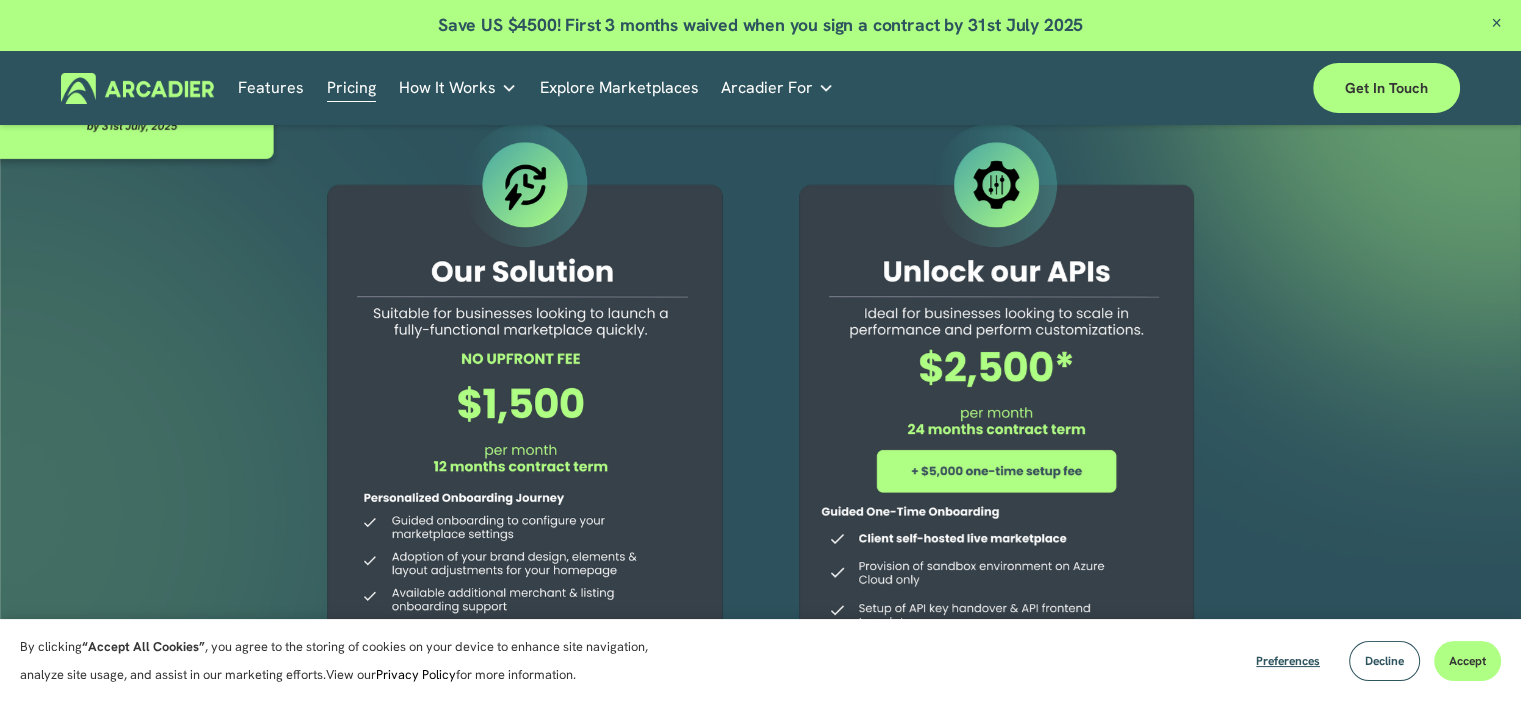 scroll, scrollTop: 0, scrollLeft: 0, axis: both 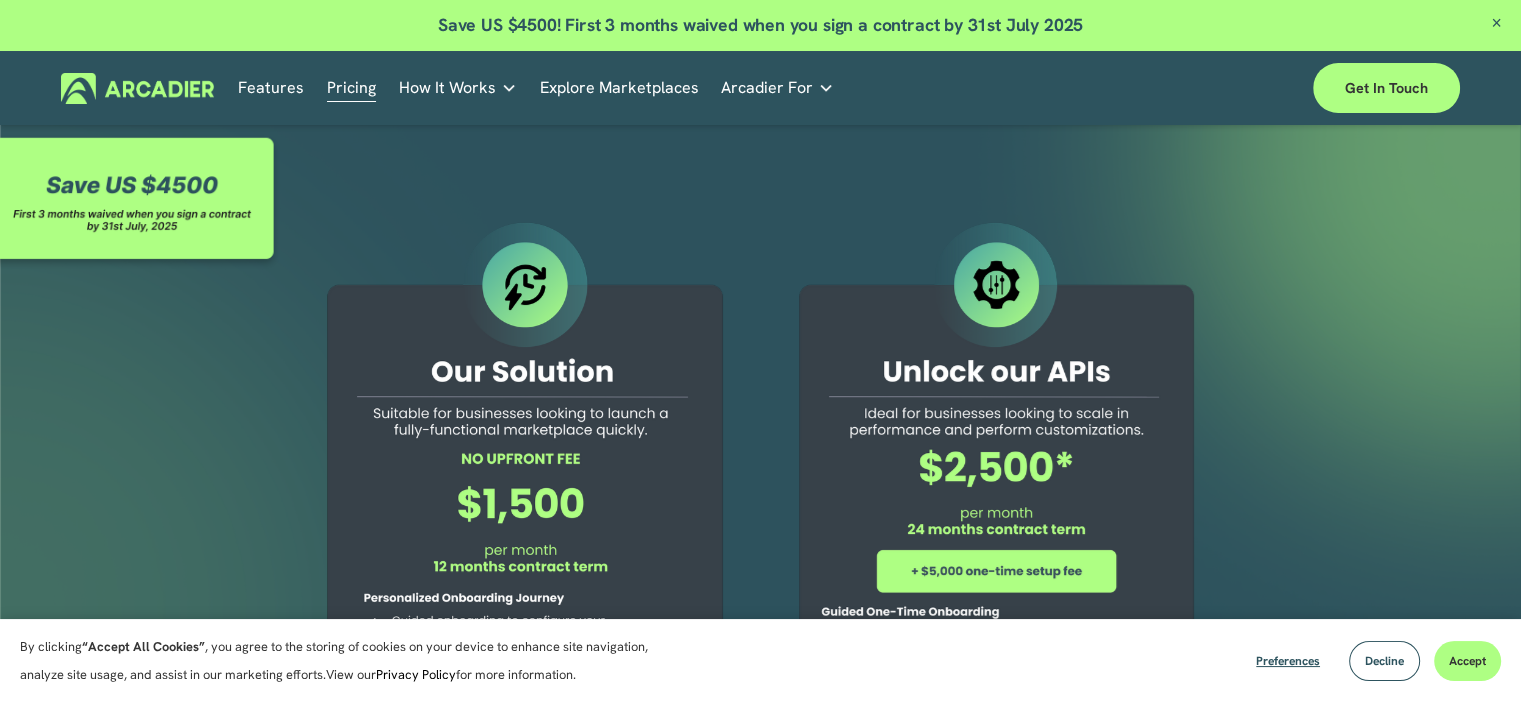 click on "Features" at bounding box center [271, 88] 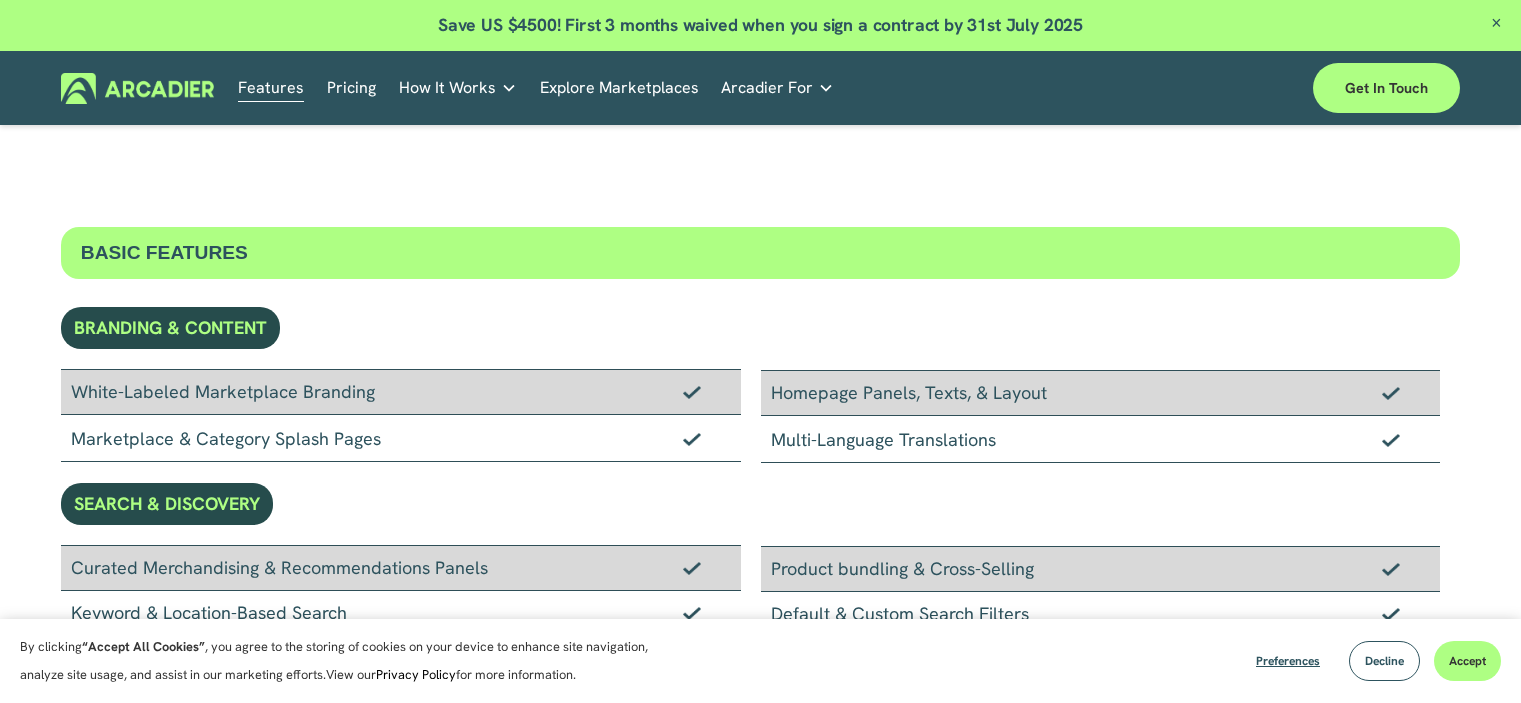 scroll, scrollTop: 0, scrollLeft: 0, axis: both 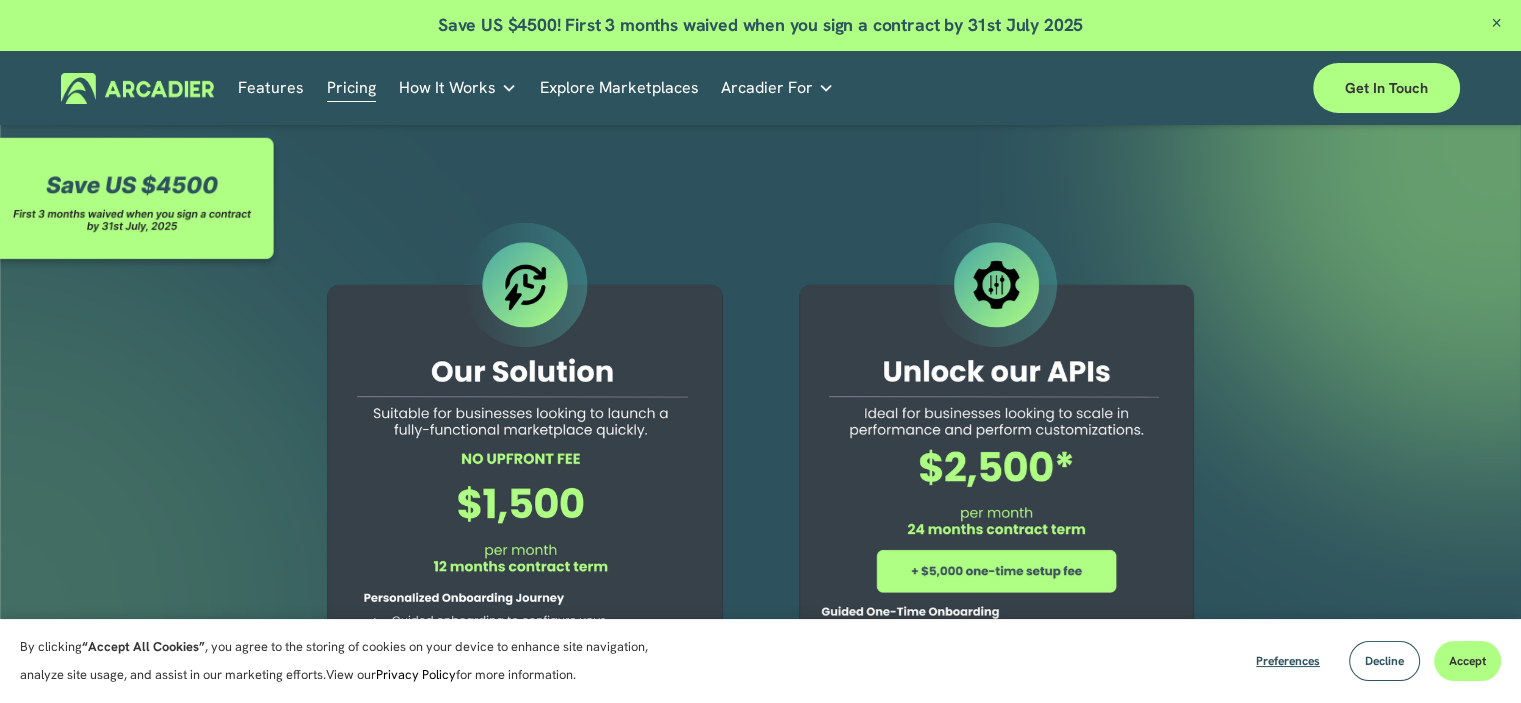 click on "Explore Marketplaces" at bounding box center [619, 88] 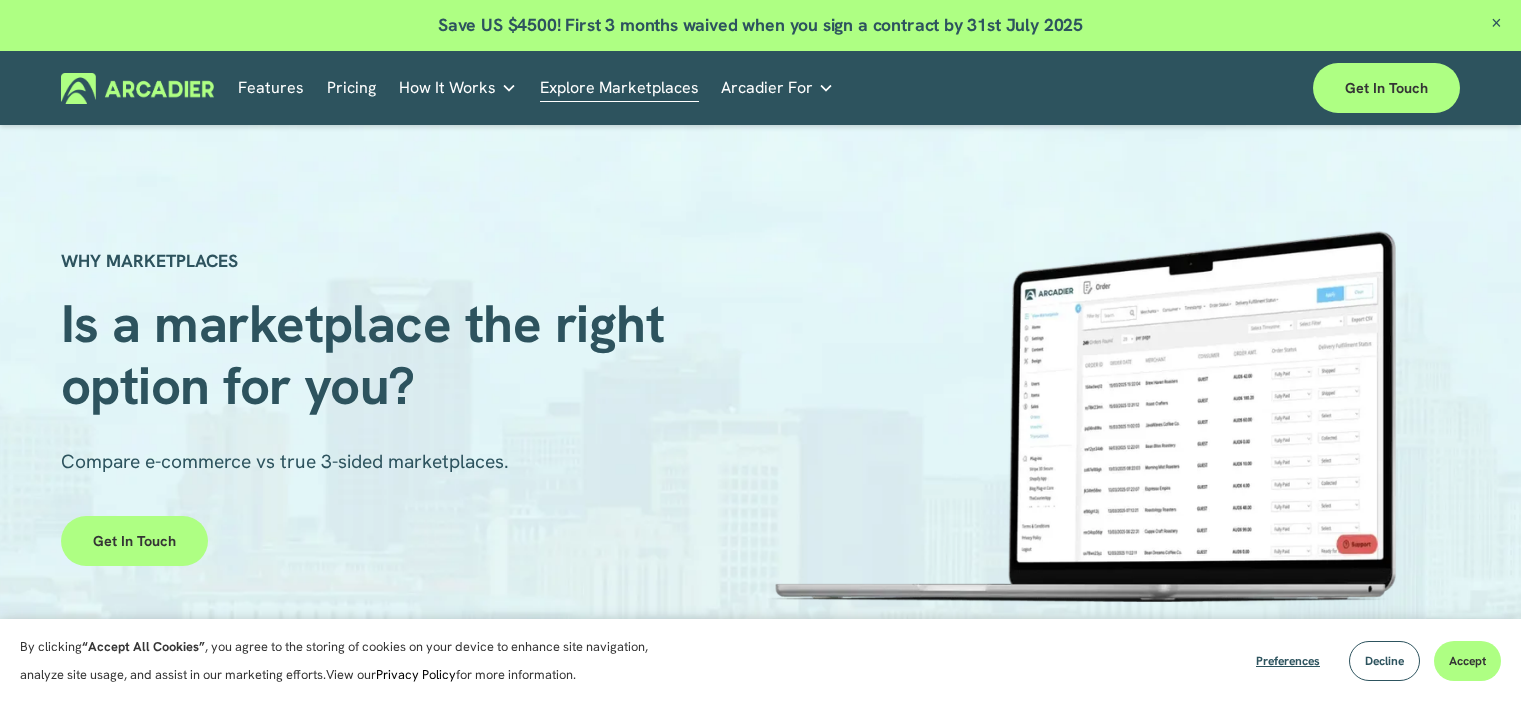 scroll, scrollTop: 0, scrollLeft: 0, axis: both 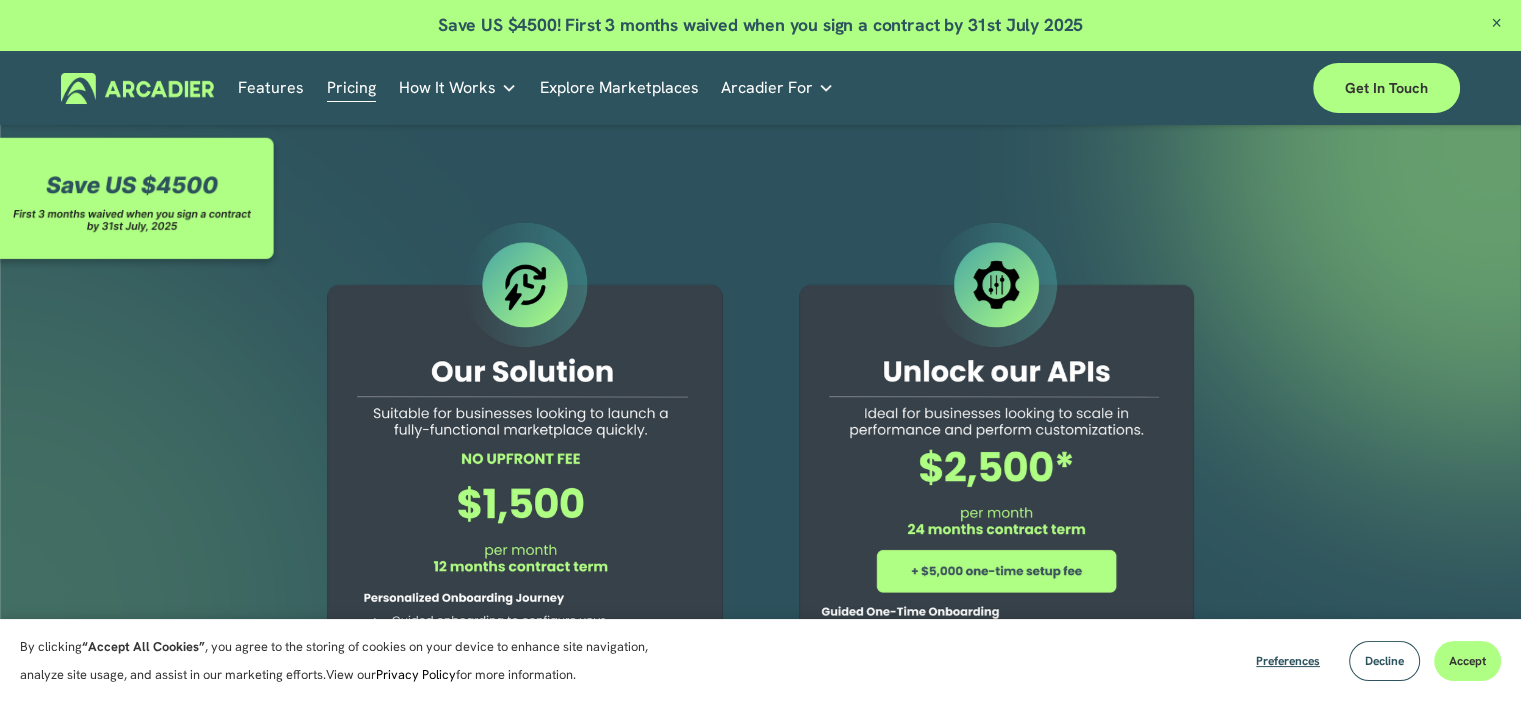 click on "Features
Pricing
How It Works
Partners" at bounding box center [760, 88] 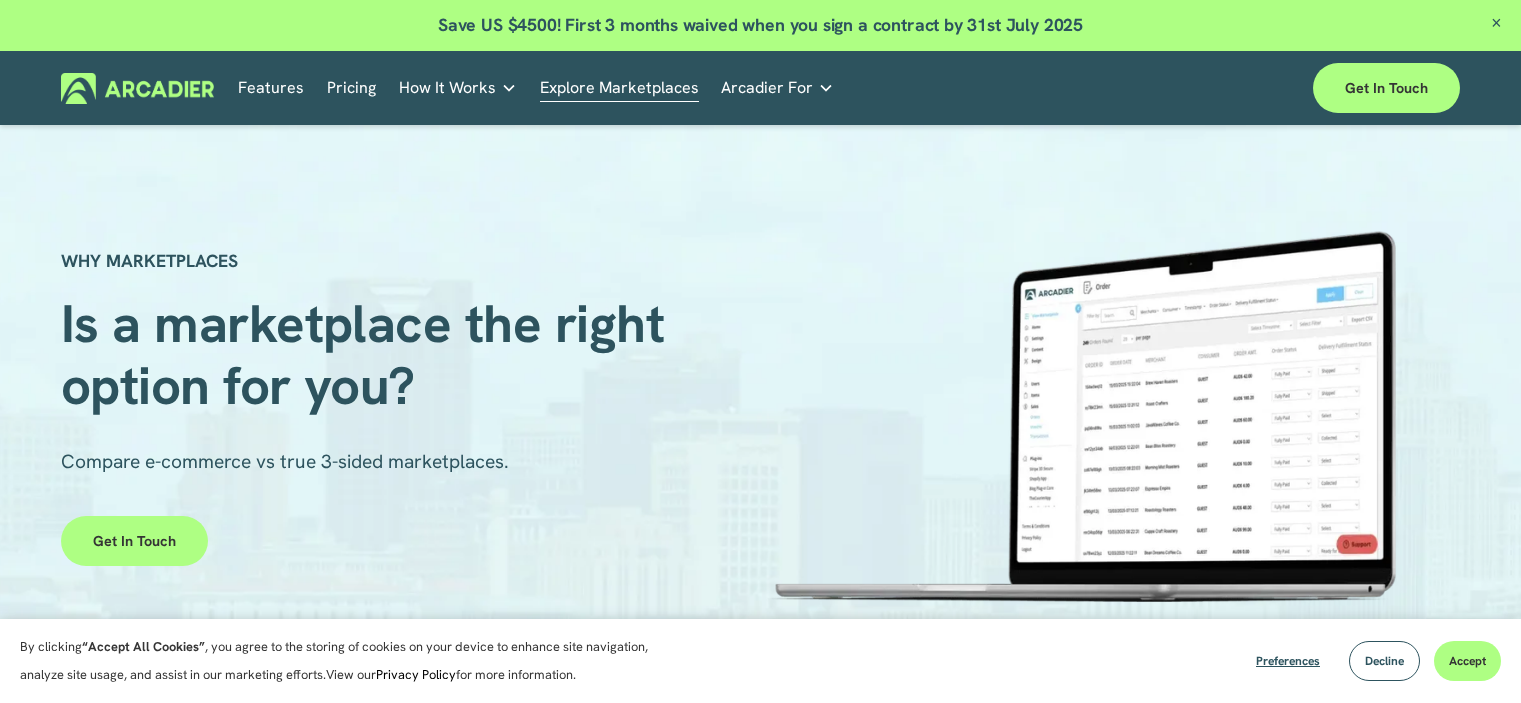 scroll, scrollTop: 1025, scrollLeft: 0, axis: vertical 